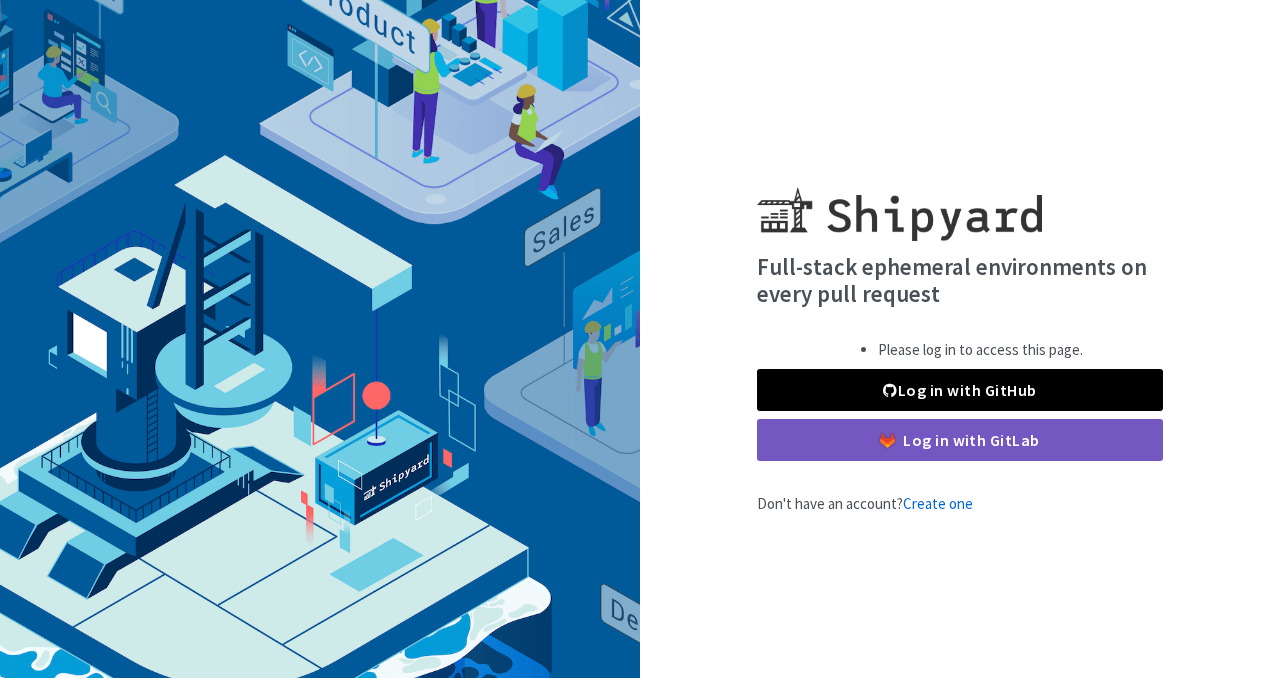 scroll, scrollTop: 0, scrollLeft: 0, axis: both 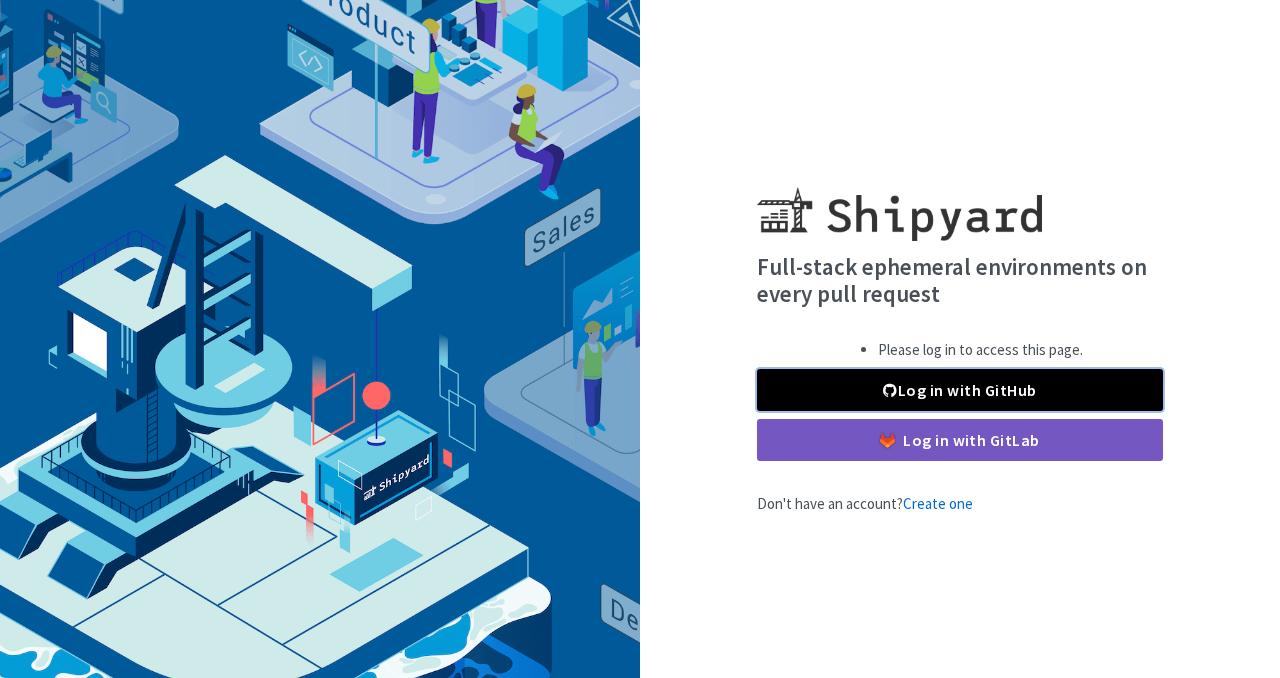 click on "Log in with
GitHub" at bounding box center [960, 390] 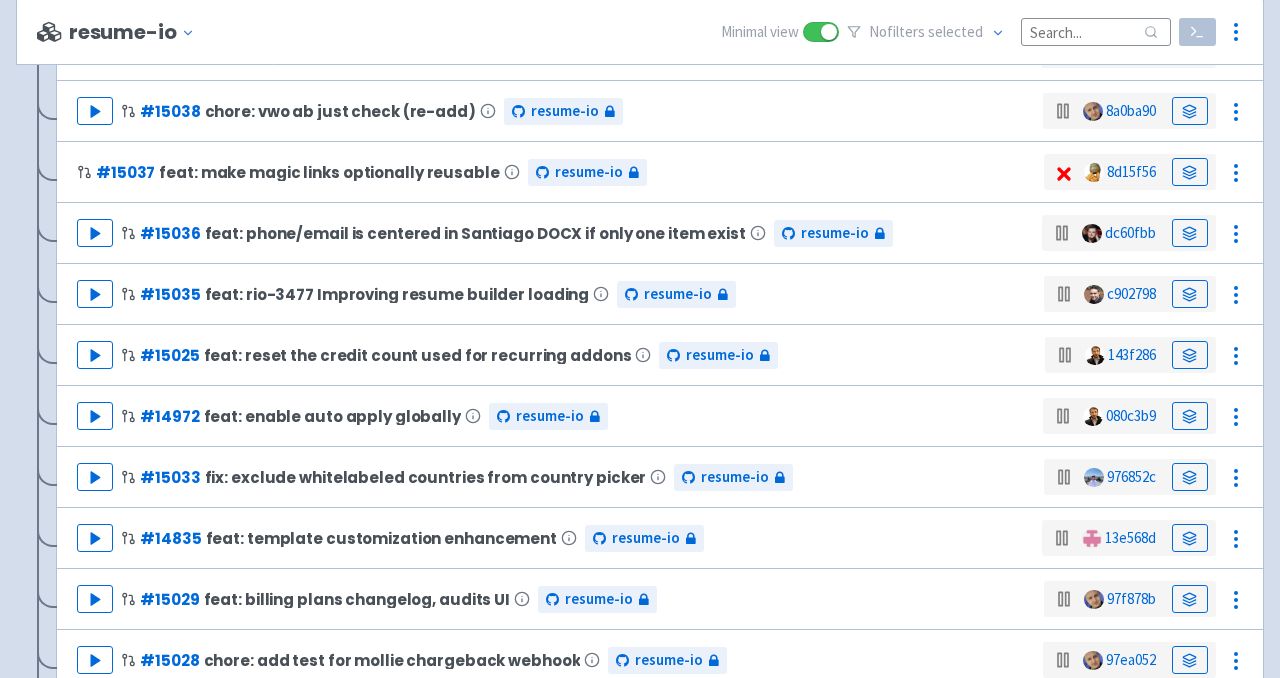 scroll, scrollTop: 0, scrollLeft: 0, axis: both 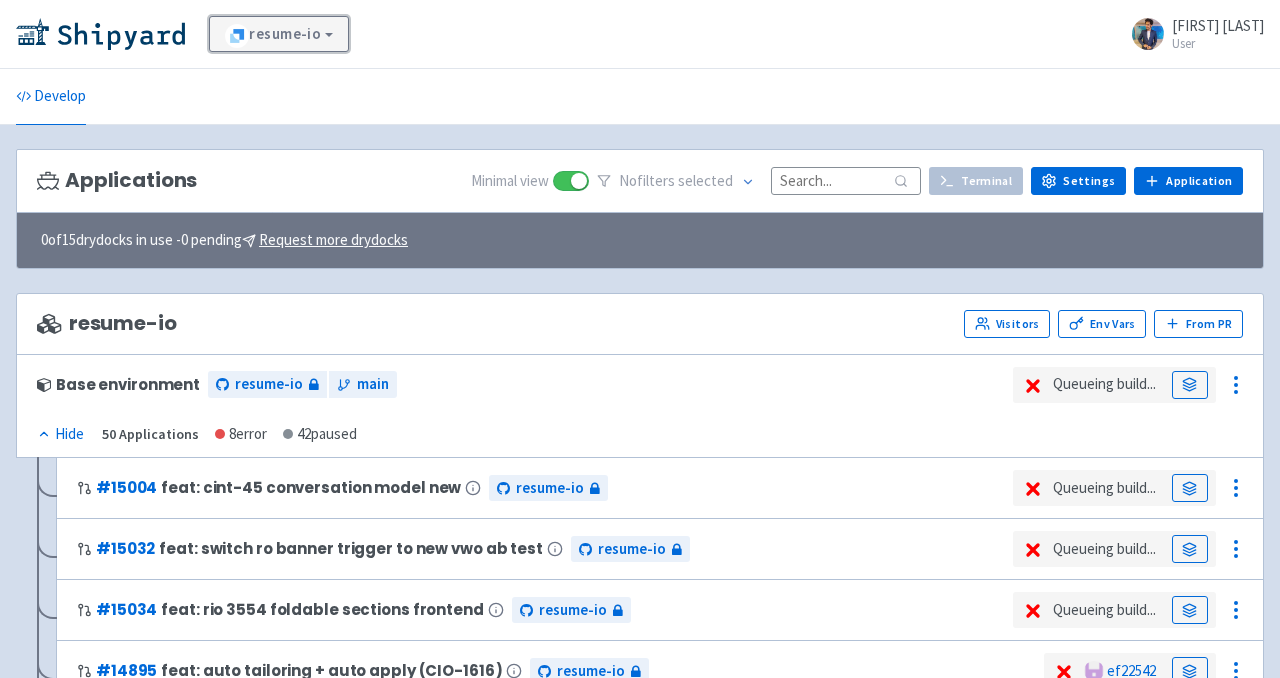 click on "resume-io" at bounding box center [279, 34] 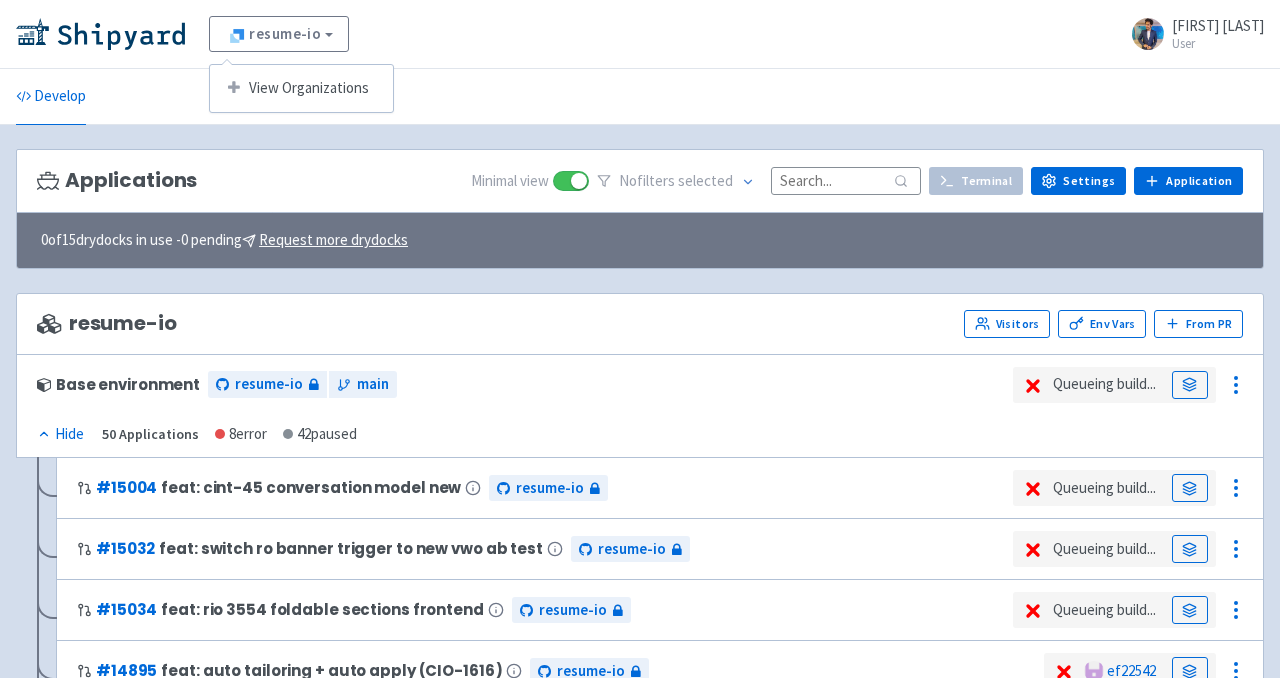 click on "resume-io
View Organizations
abhinavtalentinc
User
Profile
Sign out" at bounding box center (640, 34) 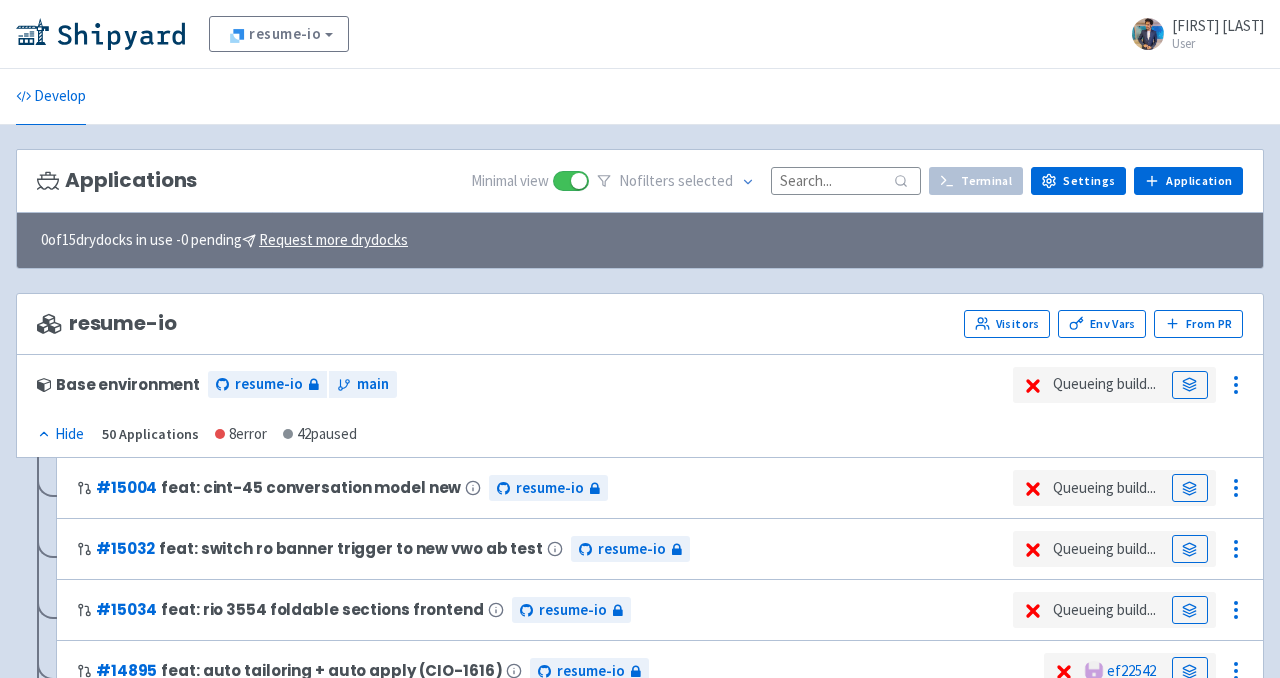 click on "[NAME]talentinc" at bounding box center (1218, 25) 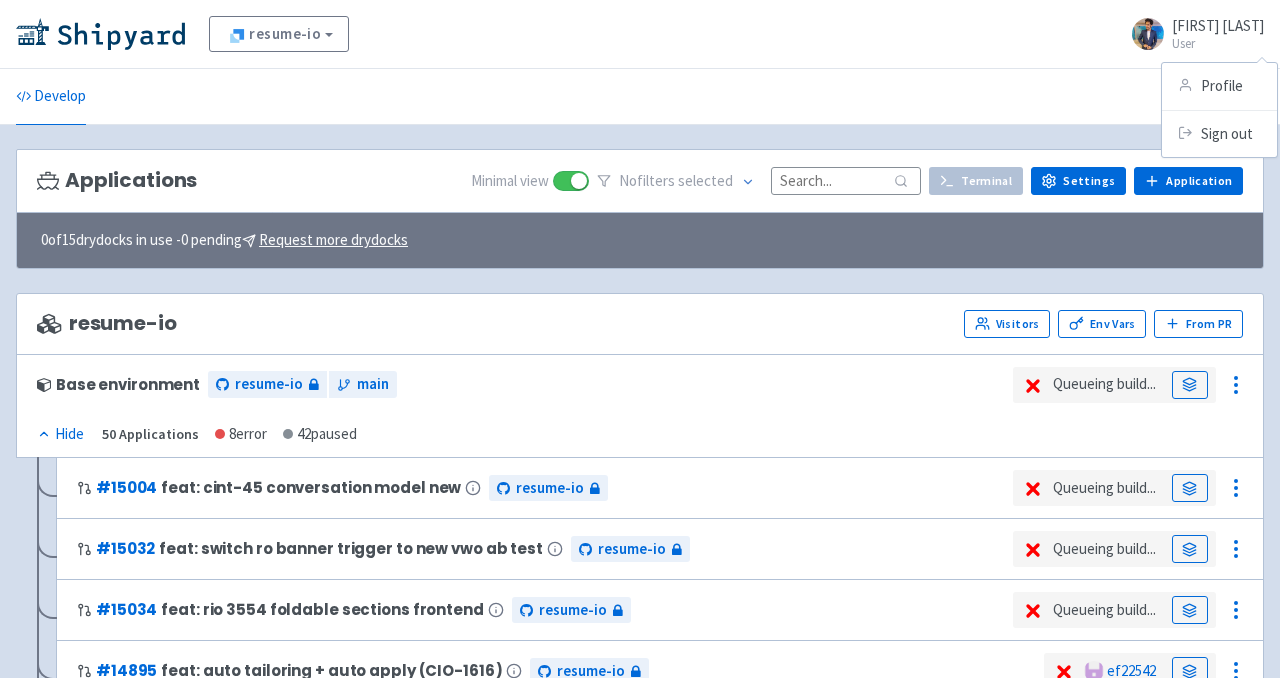click on "Develop" at bounding box center (640, 96) 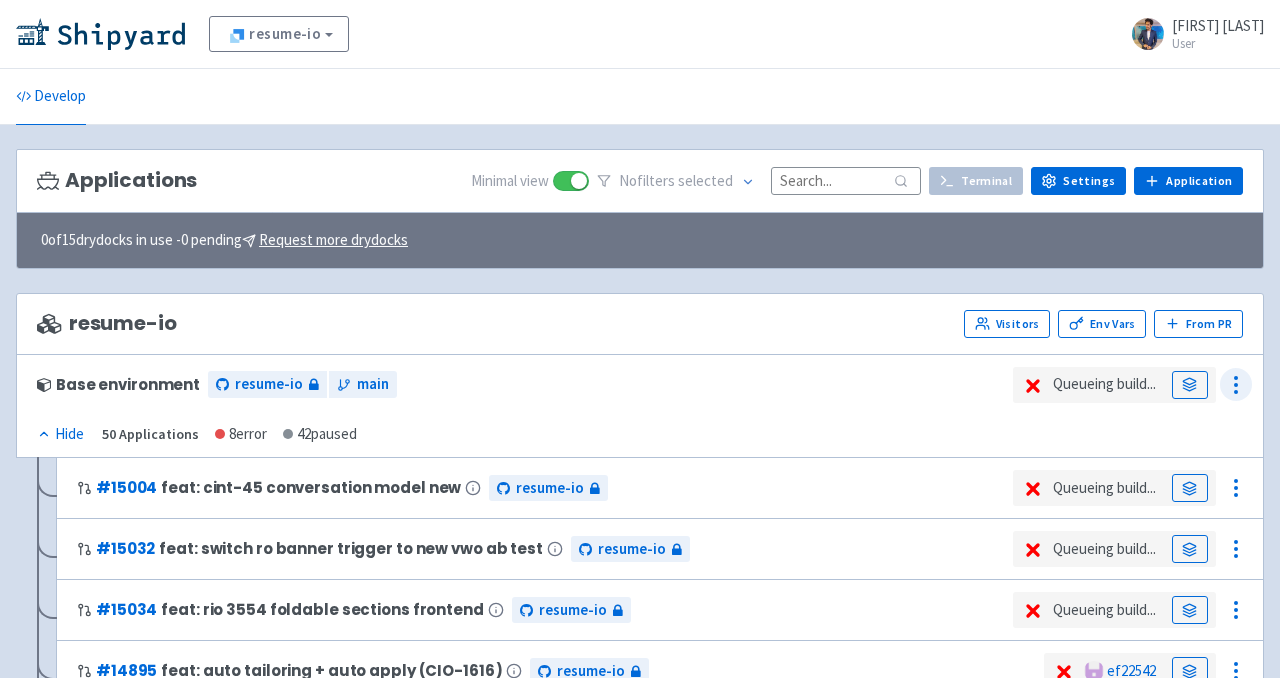 click 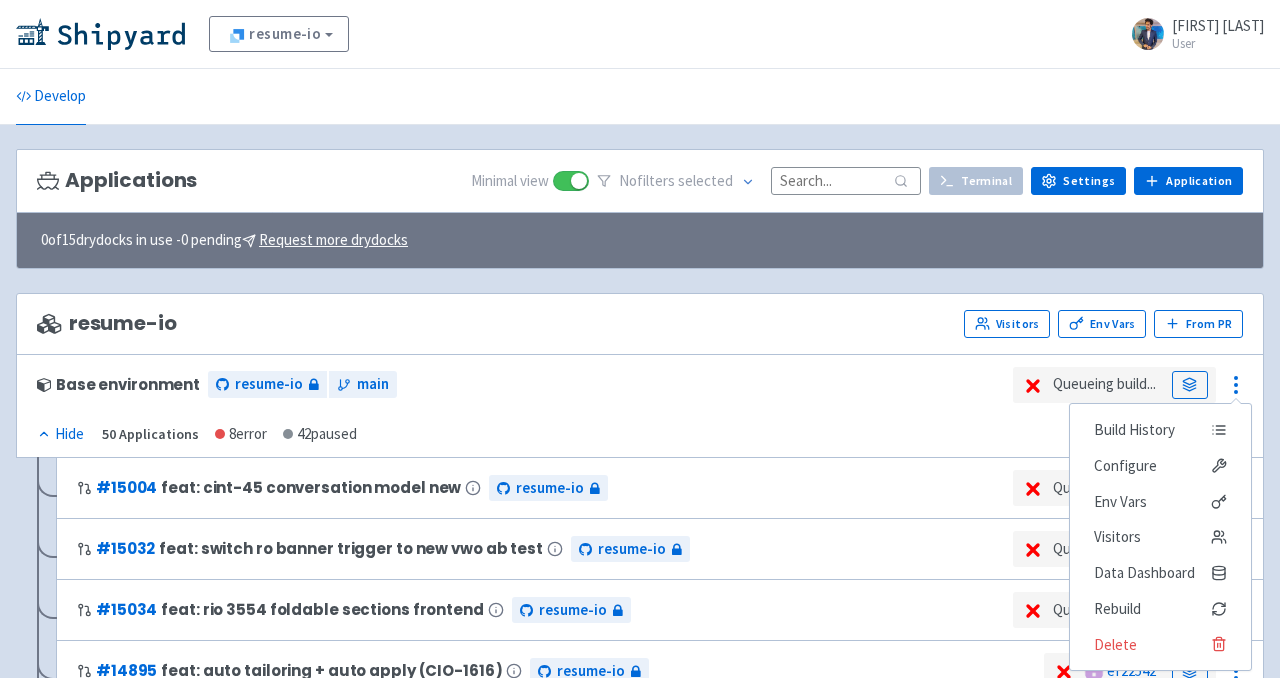 click on "Applications Minimal view No  filter s   selected Terminal Settings Application Terminal 0  of  15  drydocks in use -  0   pending      Request more drydocks resume-io Visitors Env Vars From PR Base environment resume-io main Queueing build... Build History Configure Env Vars Visitors Data Dashboard Rebuild Delete Hide Show 50   Applications 8  error 42  paused # 15004 feat: cint-45 conversation model new resume-io Queueing build... # 15032 feat: switch ro banner trigger to new vwo ab test resume-io Queueing build... # 15034 feat: rio 3554 foldable sections frontend resume-io Queueing build... # 14895 feat: auto tailoring + auto apply (CIO-1616) resume-io   ef22542 Play # 15042 feat: add A/B test for AICoach resume-io   159a5cc Play # 14989 fix: add the view all on the other navbar resume-io   89abac6 Play # 15039 fix: removed translation requests duplication resume-io   e11e28e Play # 15038 chore: vwo ab just check (re-add) resume-io   8a0ba90 # 15037 resume-io   8d15f56 # #" at bounding box center (640, 1810) 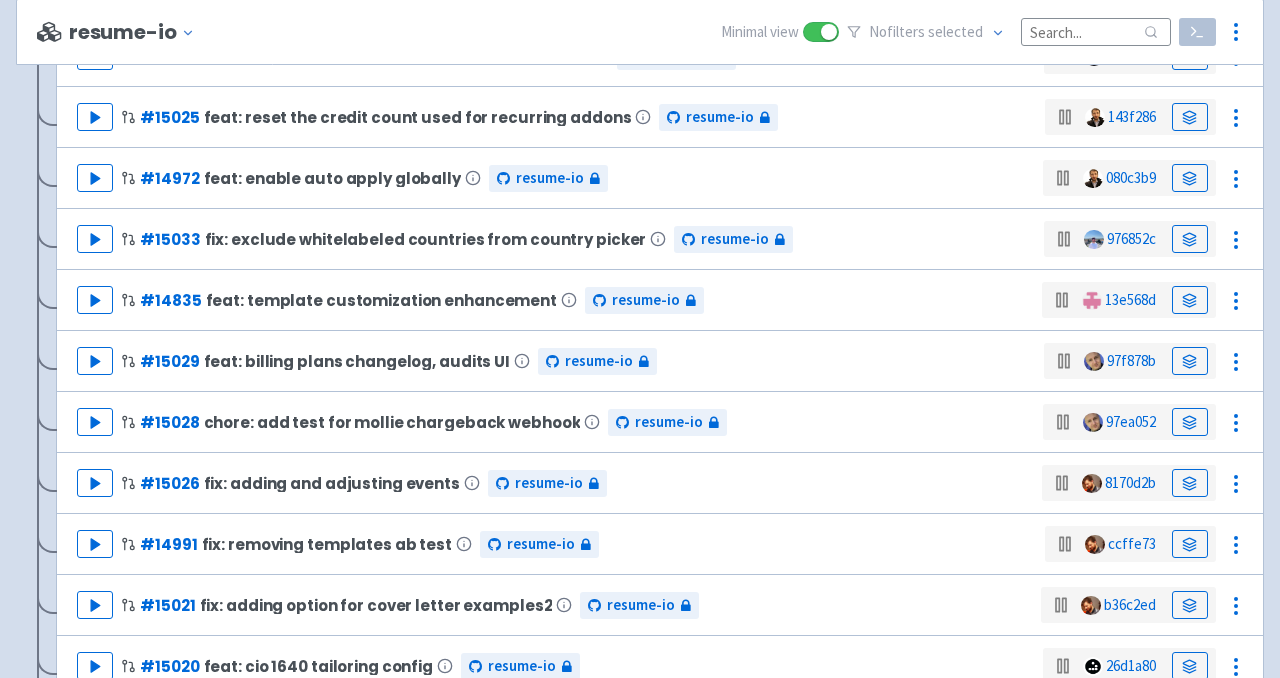 scroll, scrollTop: 1448, scrollLeft: 0, axis: vertical 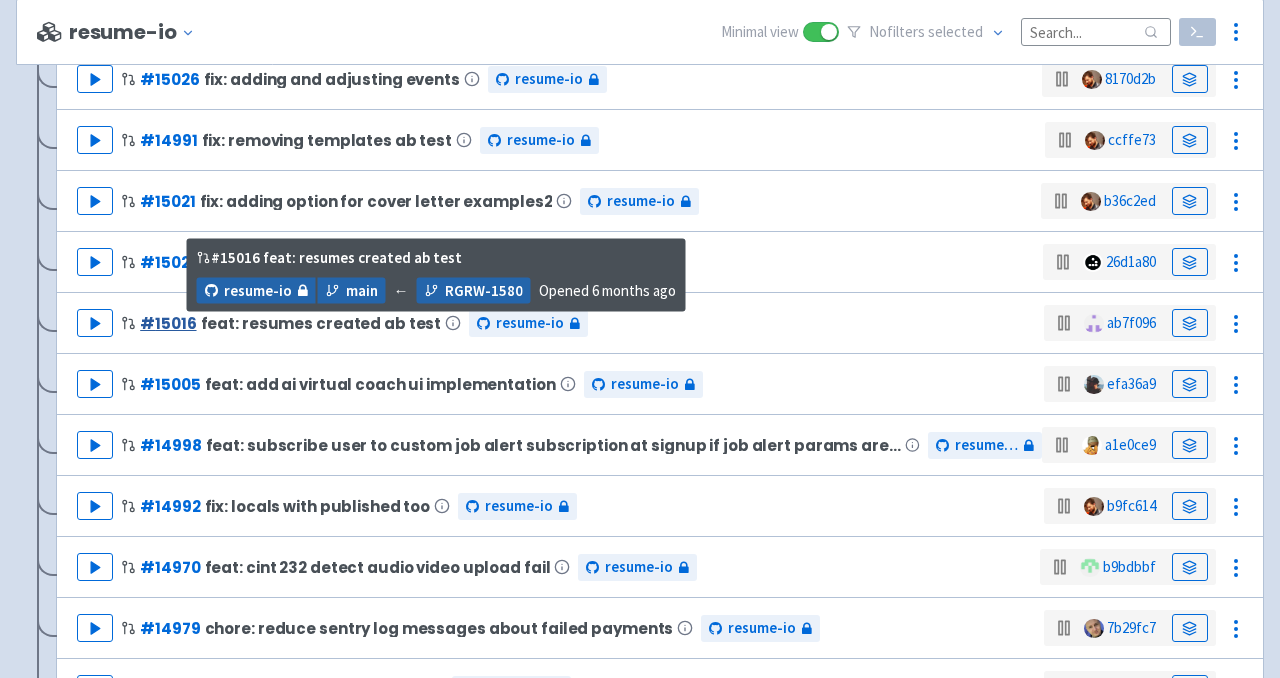 click on "# 15016" at bounding box center (168, 323) 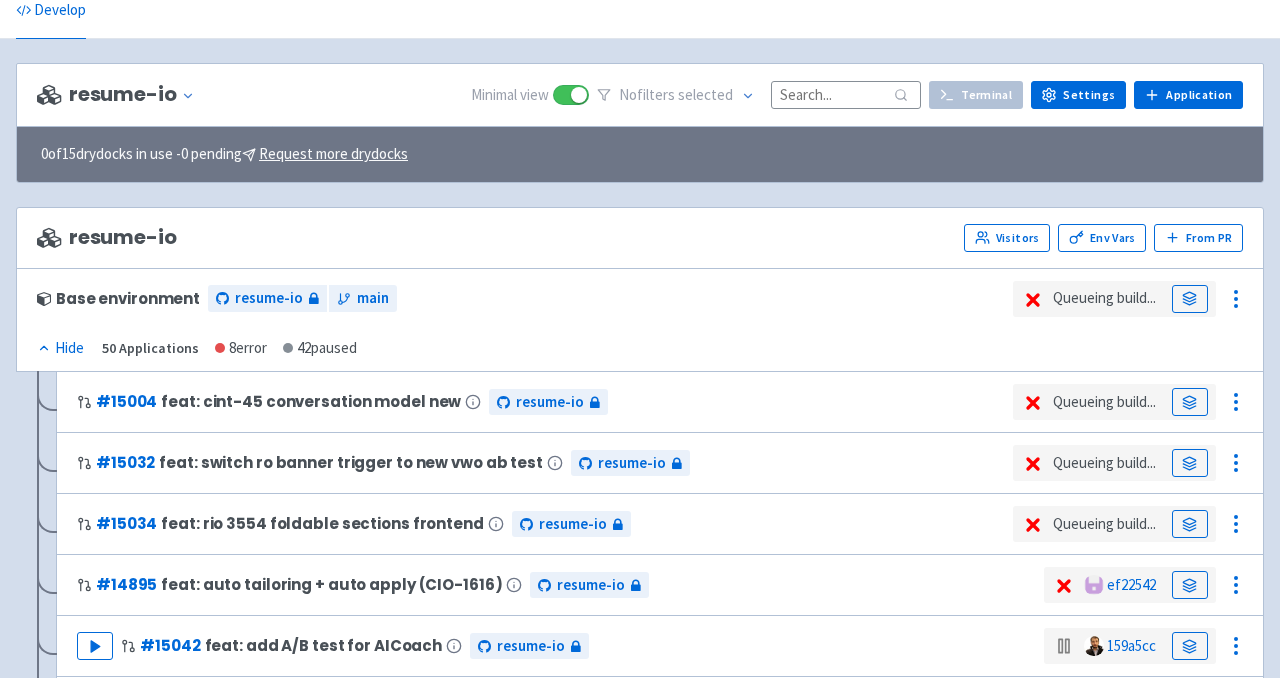 scroll, scrollTop: 0, scrollLeft: 0, axis: both 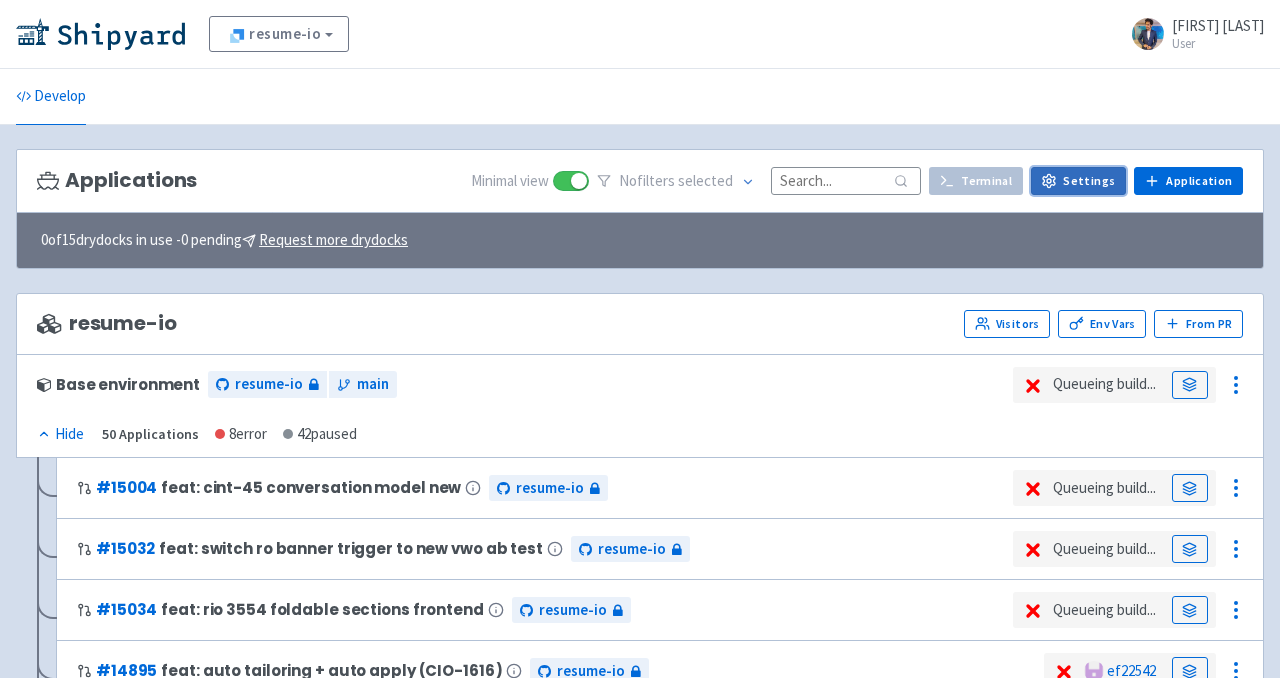click 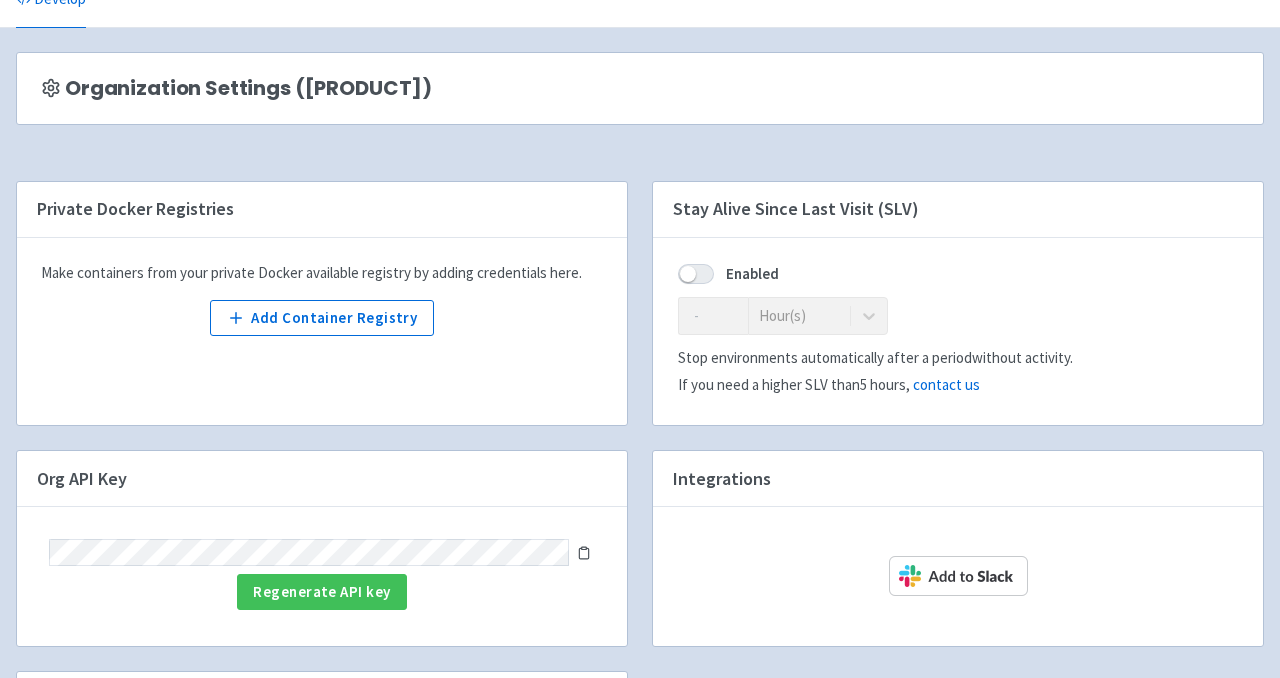 scroll, scrollTop: 0, scrollLeft: 0, axis: both 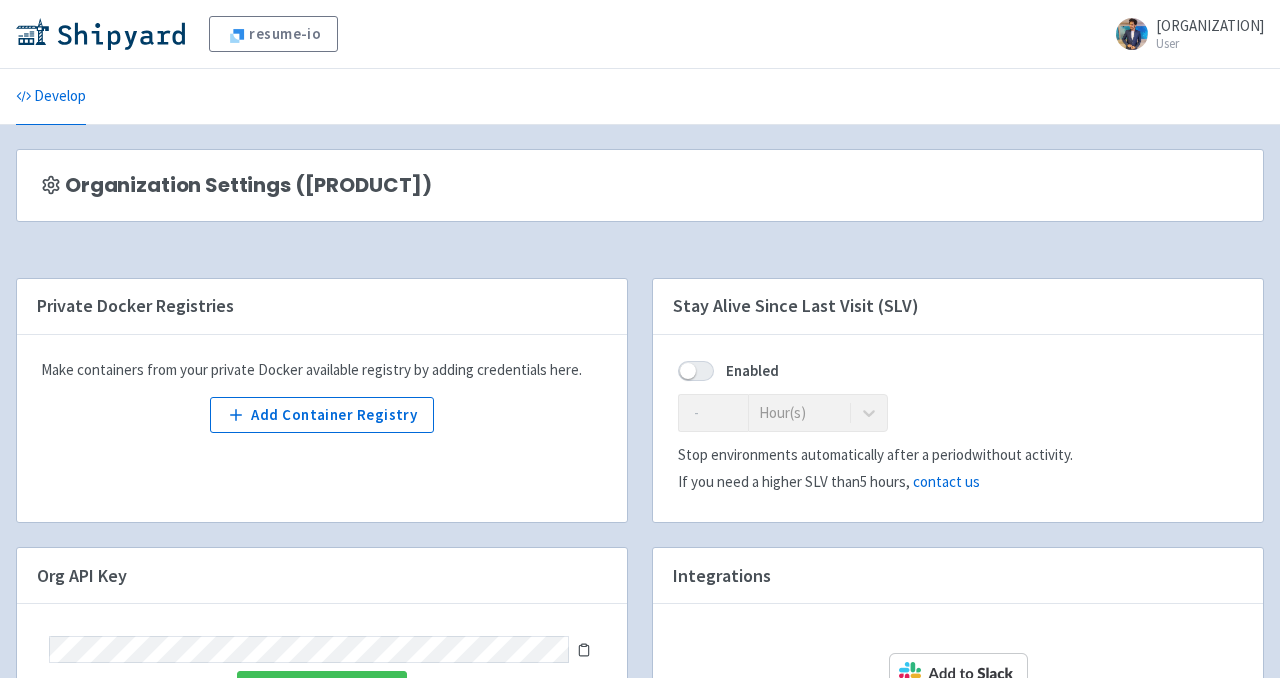 click on "resume-io
abhinavtalentinc
User
Profile
Sign out" at bounding box center [640, 34] 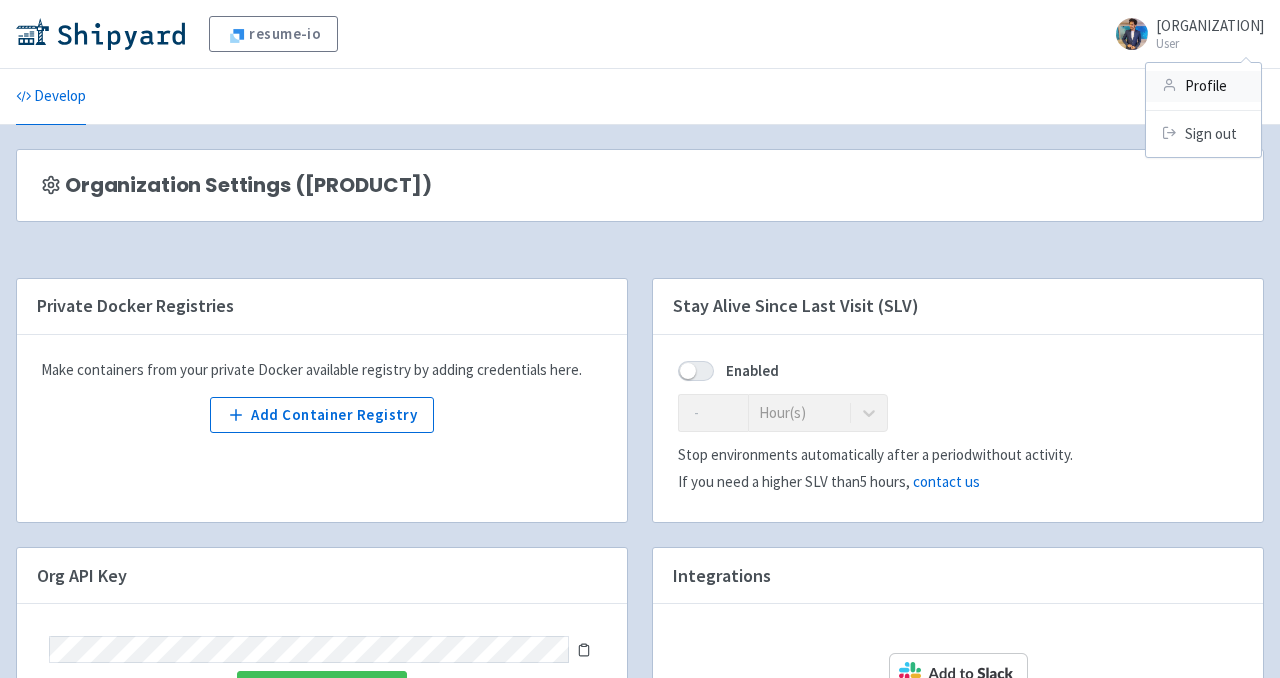 click on "Profile" at bounding box center [1203, 86] 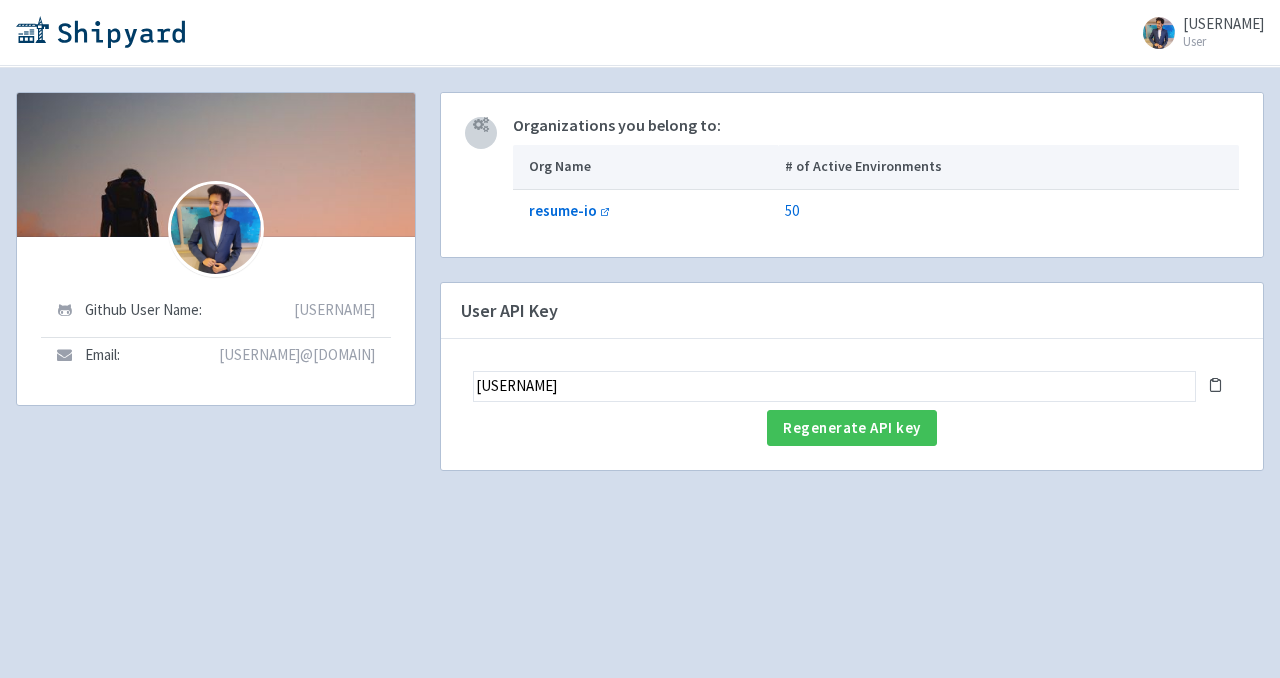 scroll, scrollTop: 0, scrollLeft: 0, axis: both 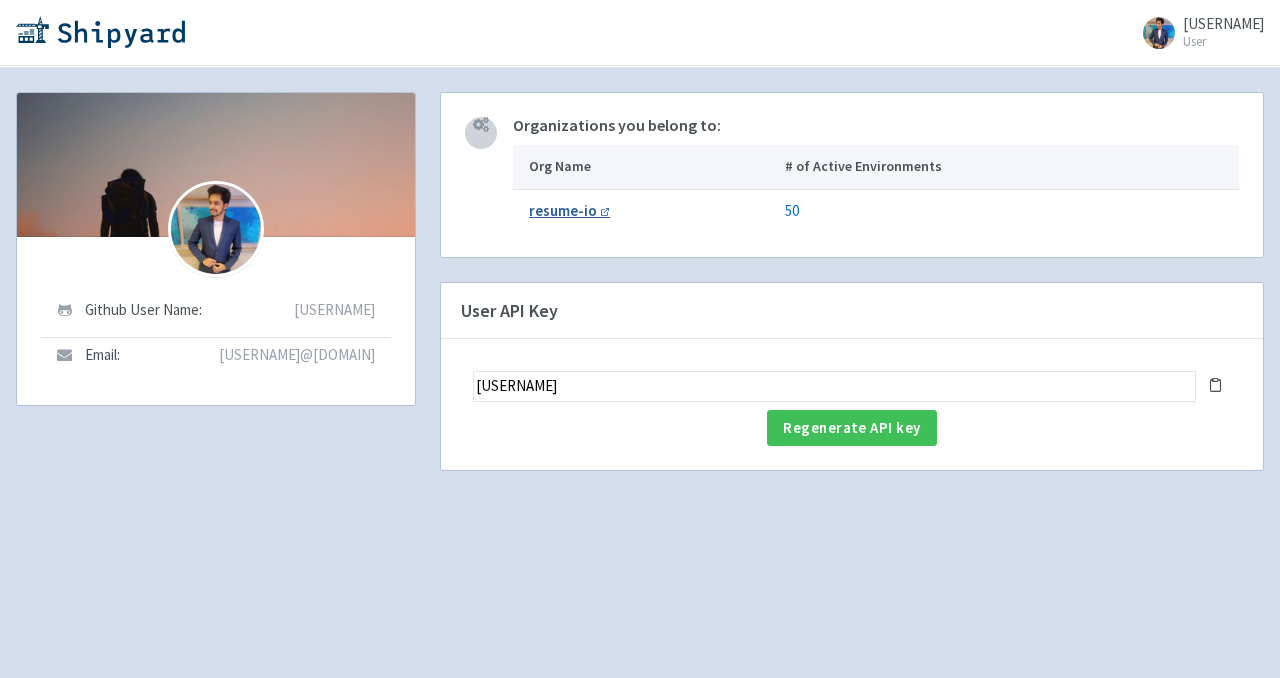 click on "resume-io" at bounding box center (563, 210) 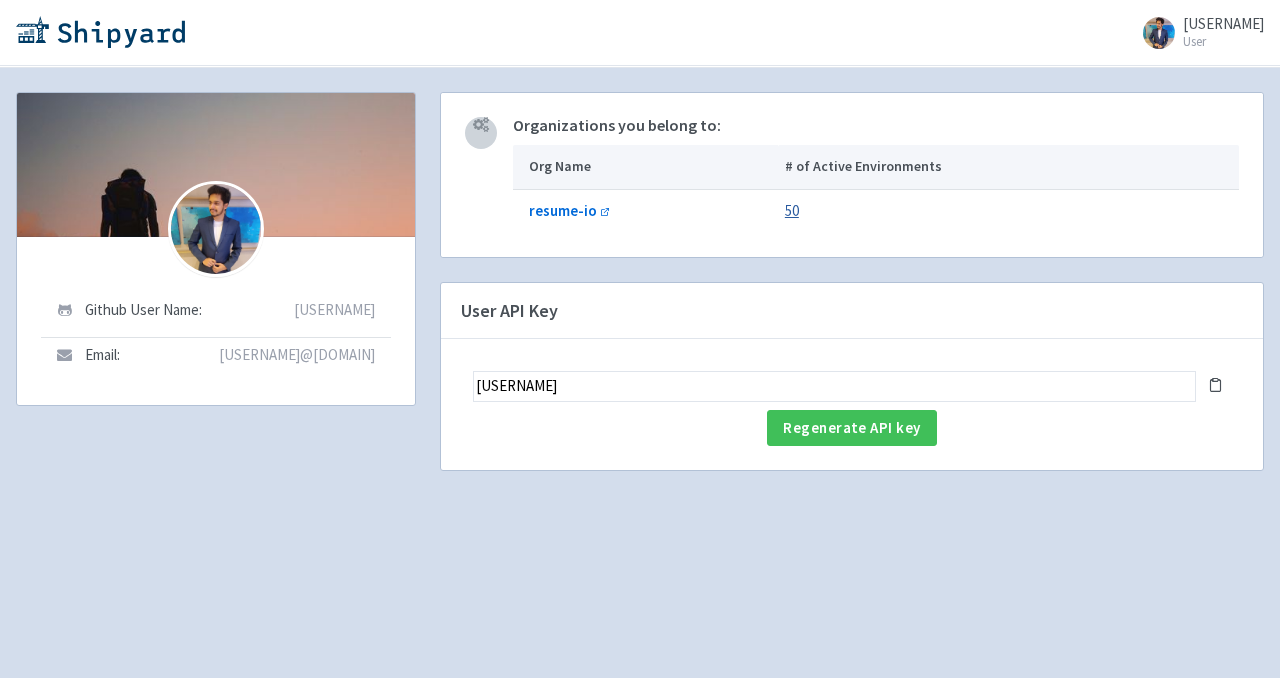 click on "50" at bounding box center [792, 210] 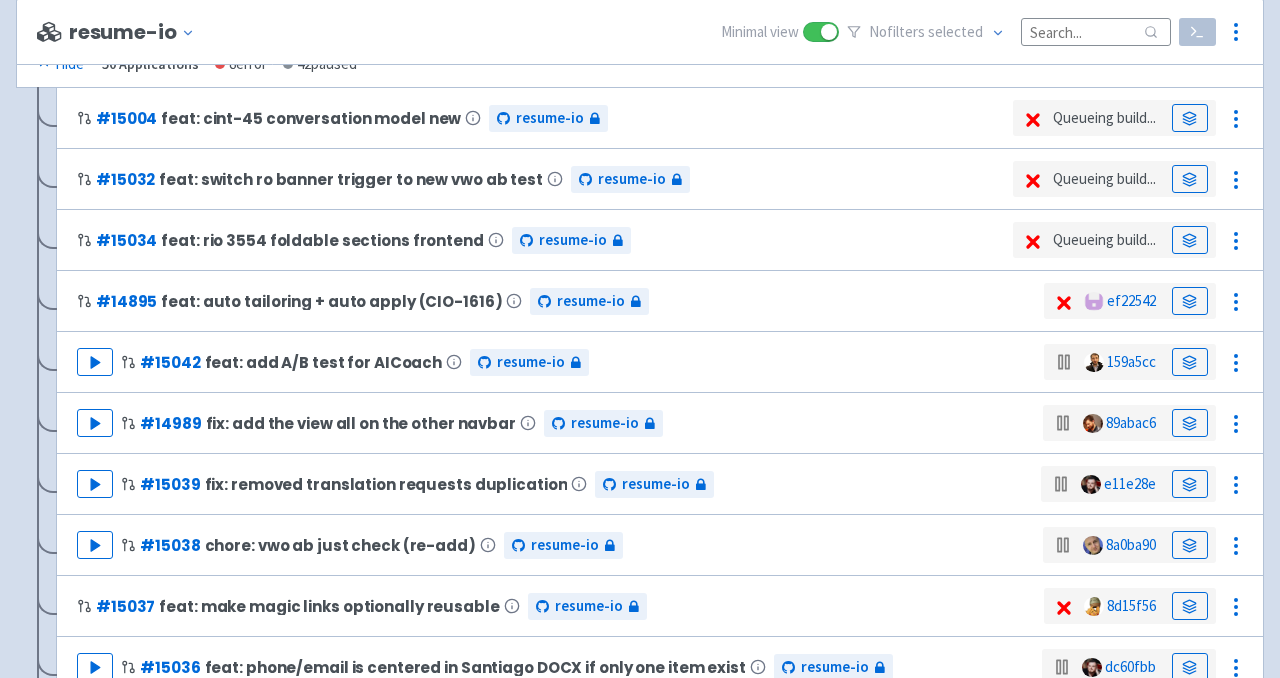 scroll, scrollTop: 0, scrollLeft: 0, axis: both 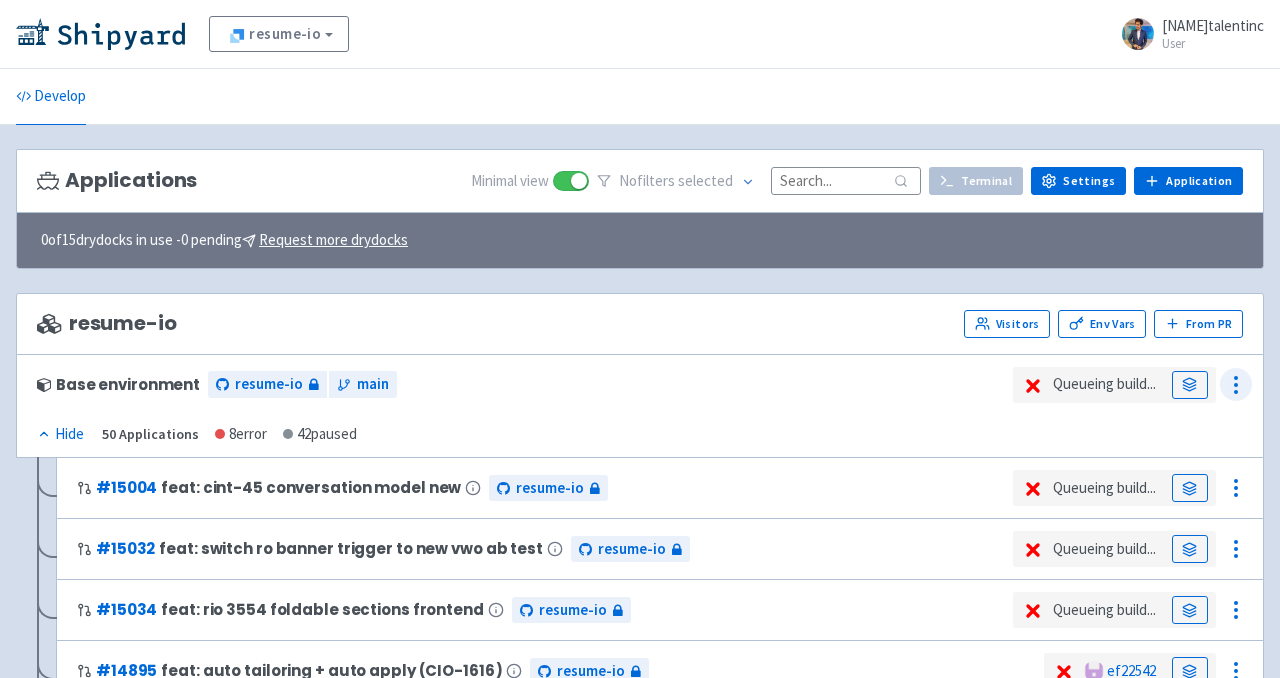 click 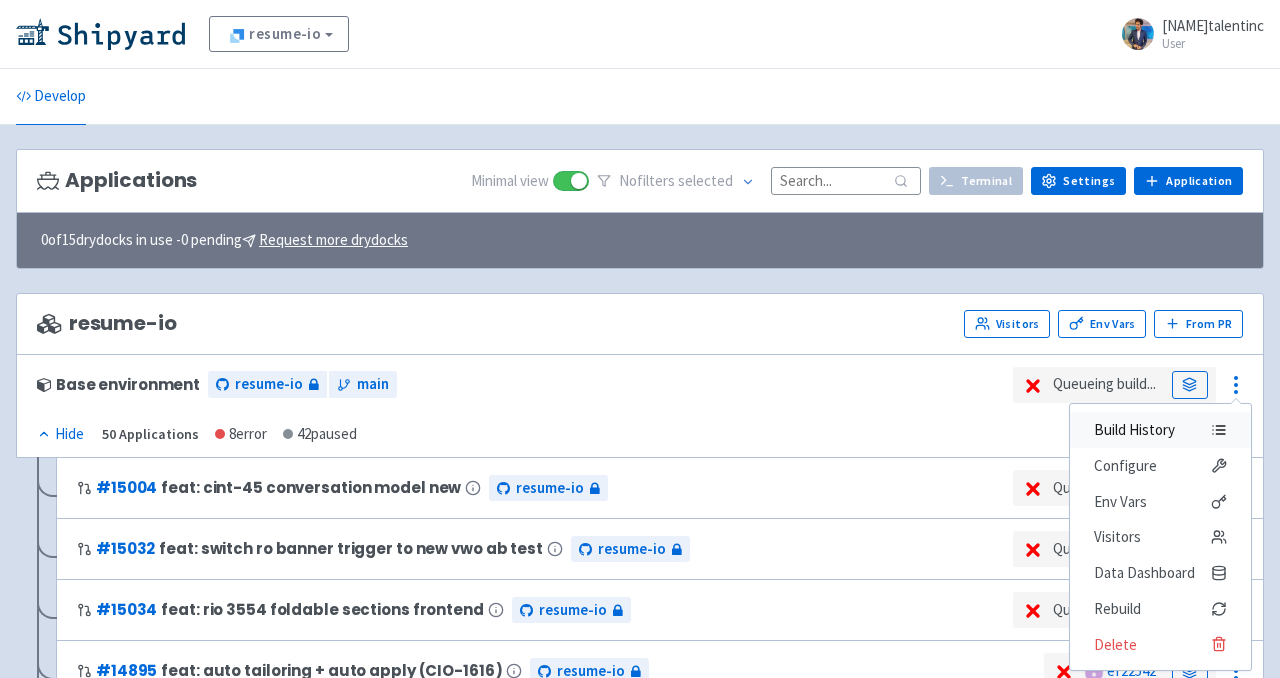 click on "Build History" at bounding box center [1134, 430] 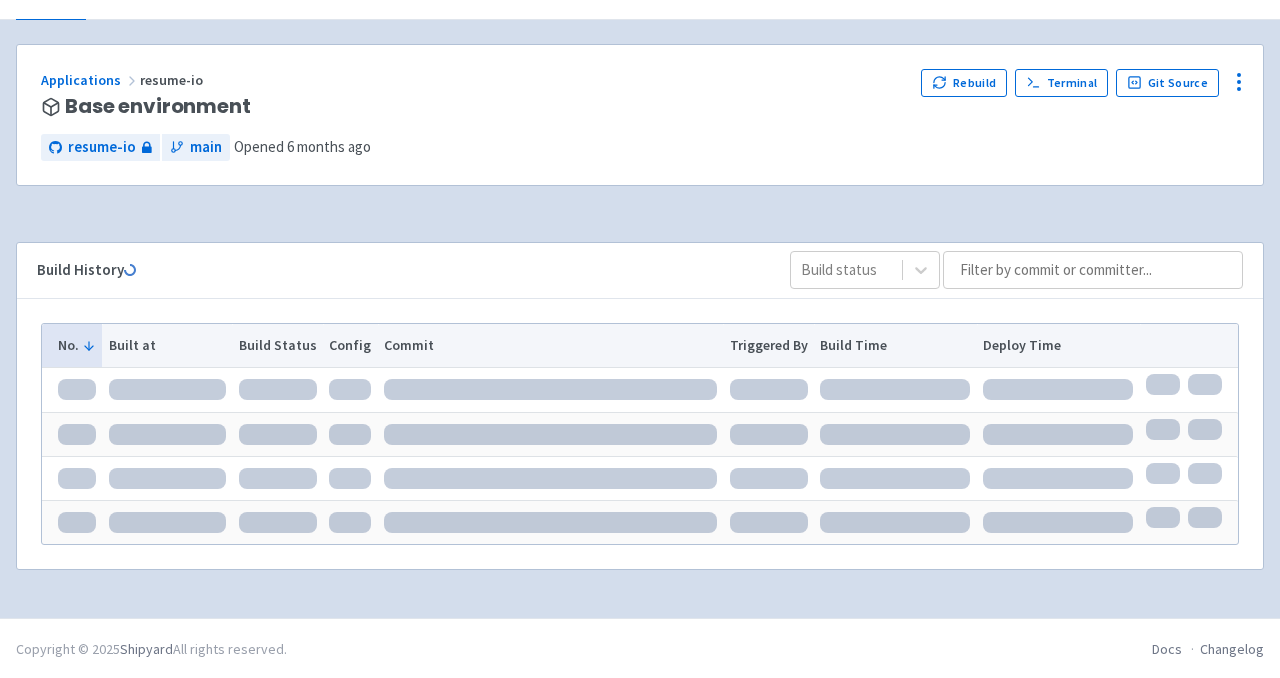 scroll, scrollTop: 107, scrollLeft: 0, axis: vertical 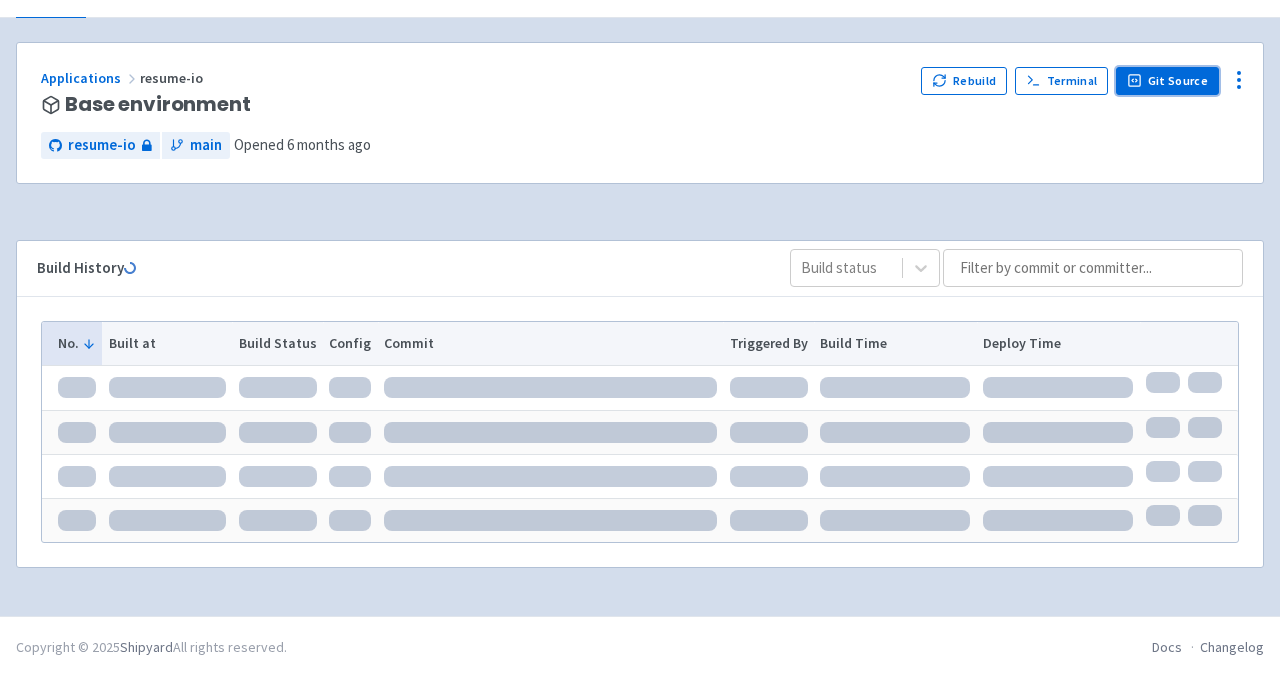 click on "Git Source" at bounding box center [1167, 81] 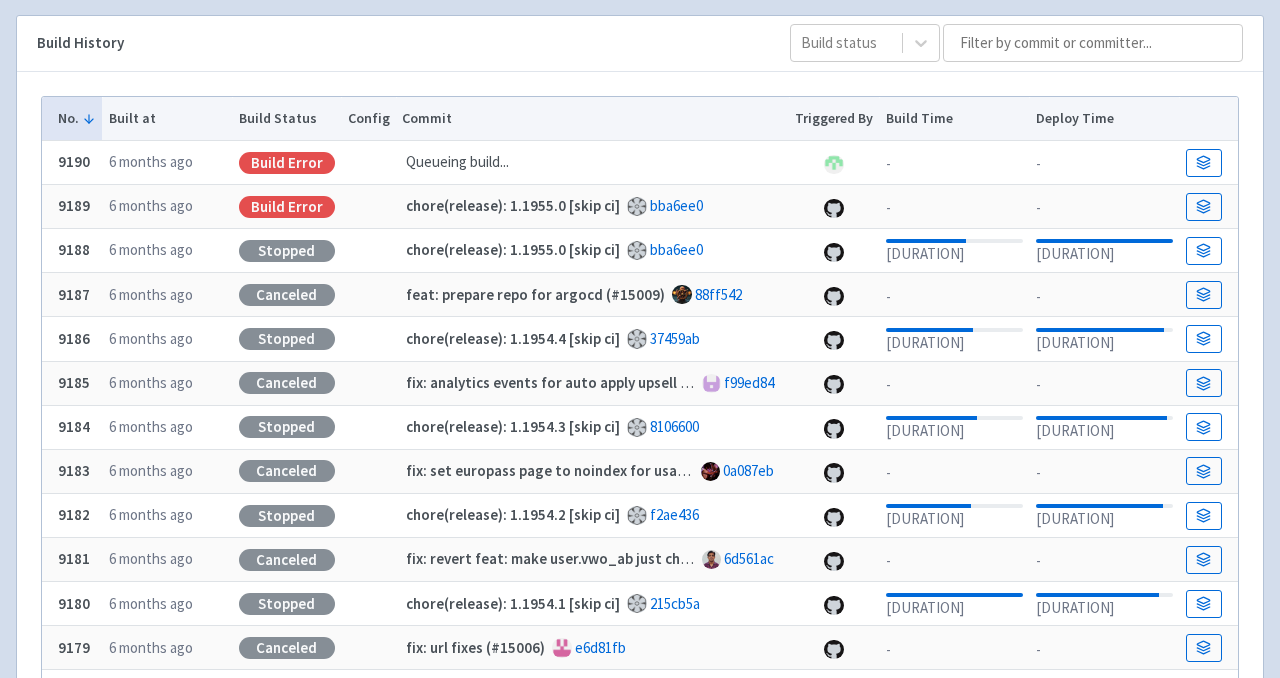 scroll, scrollTop: 0, scrollLeft: 0, axis: both 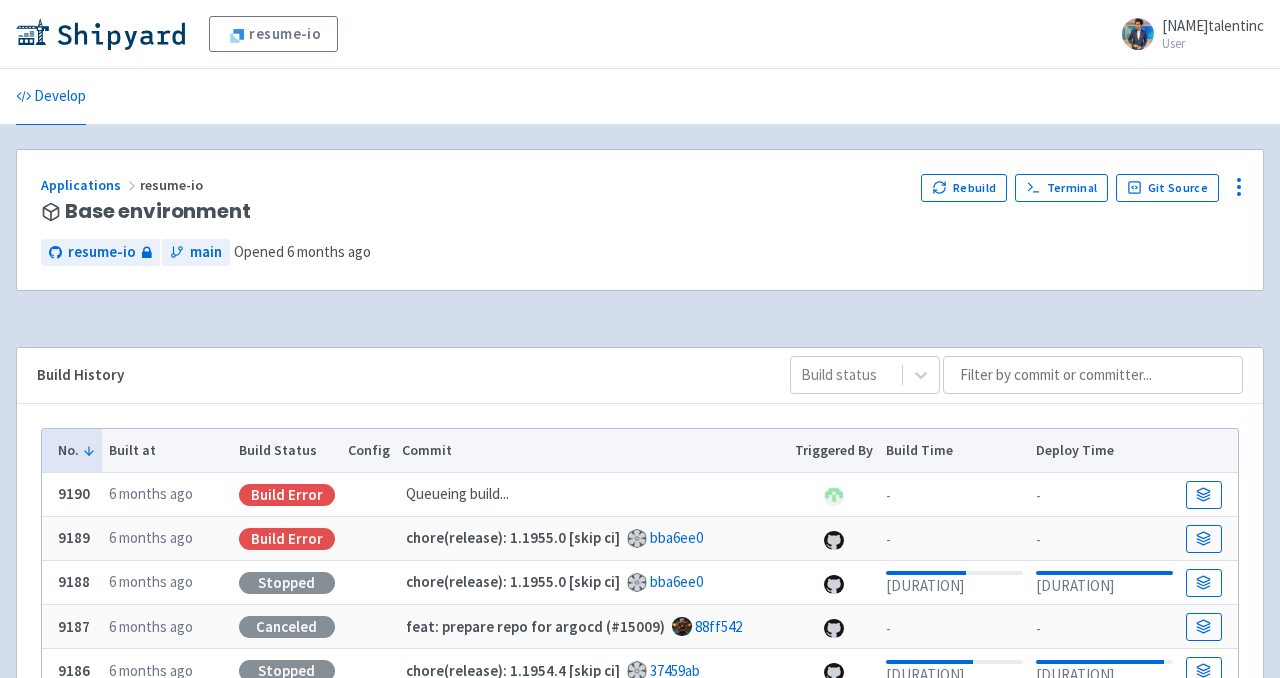click on "[NAME]talentinc" at bounding box center (1213, 25) 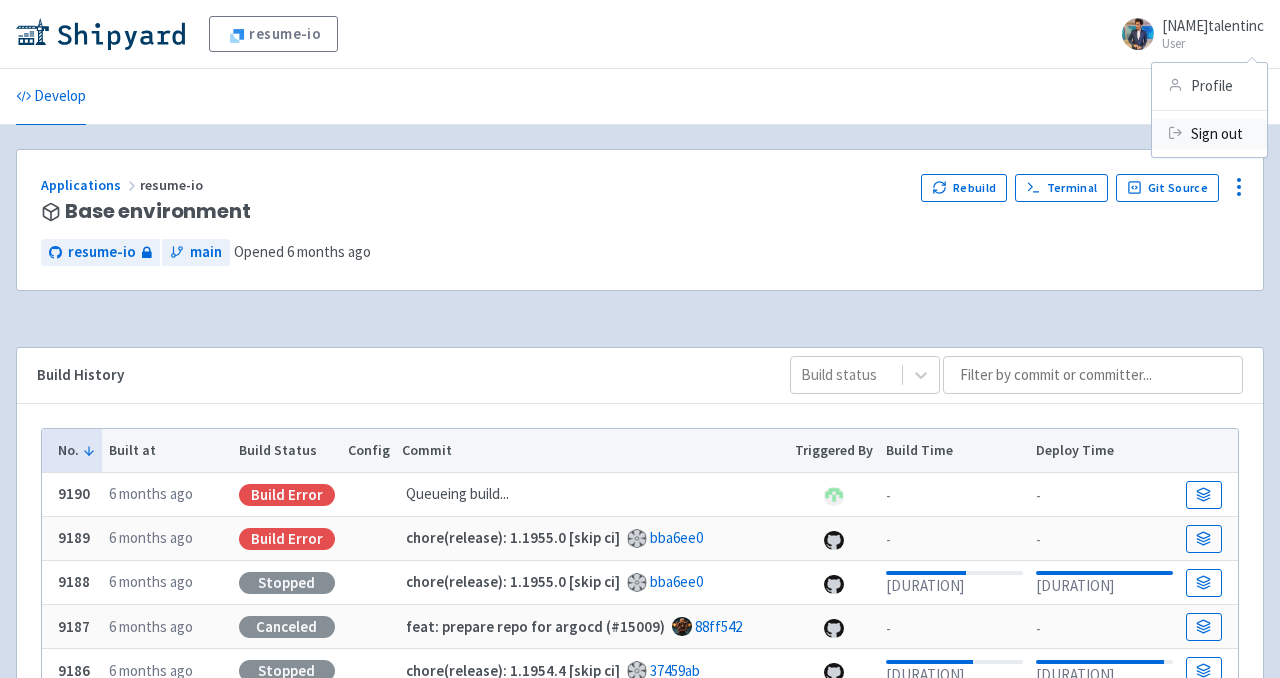 click on "Sign out" at bounding box center [1209, 133] 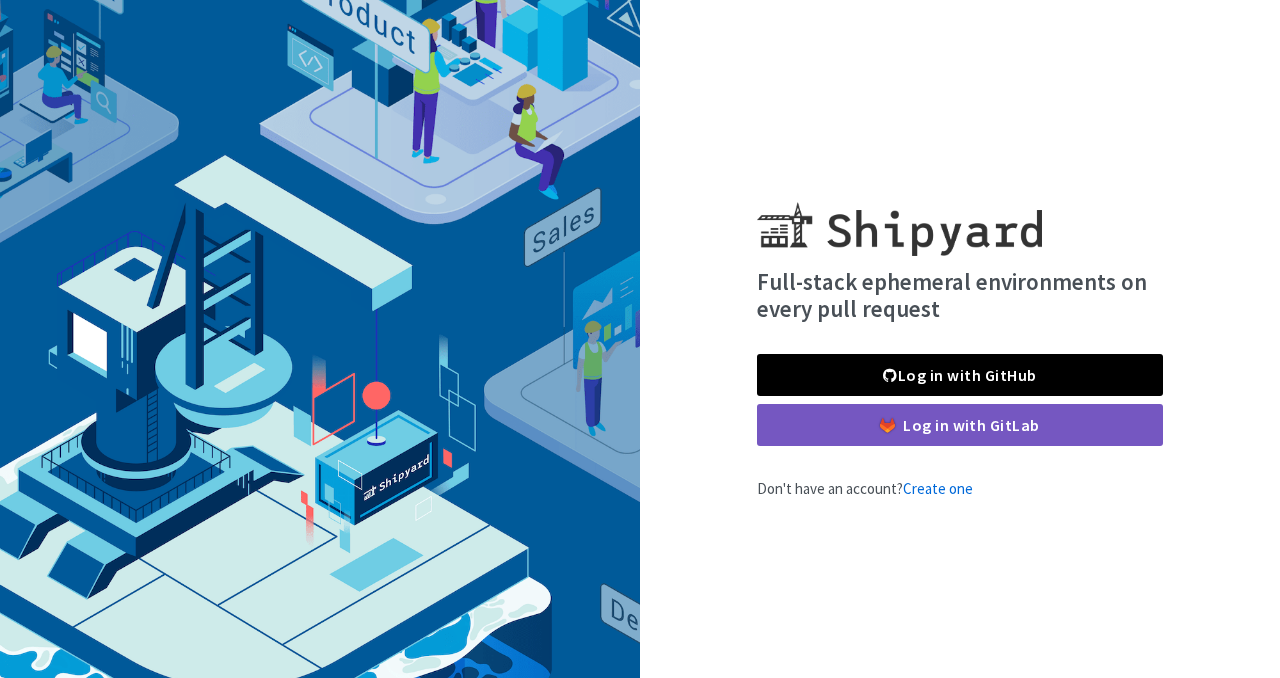 scroll, scrollTop: 0, scrollLeft: 0, axis: both 